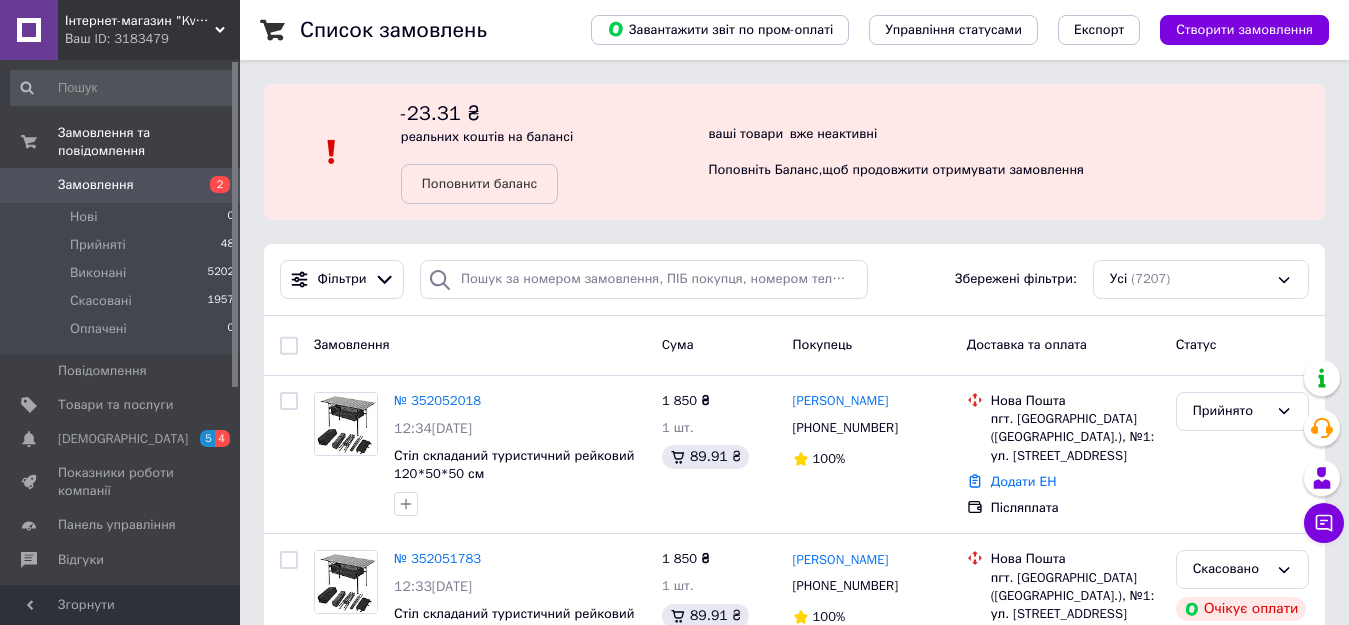 scroll, scrollTop: 0, scrollLeft: 0, axis: both 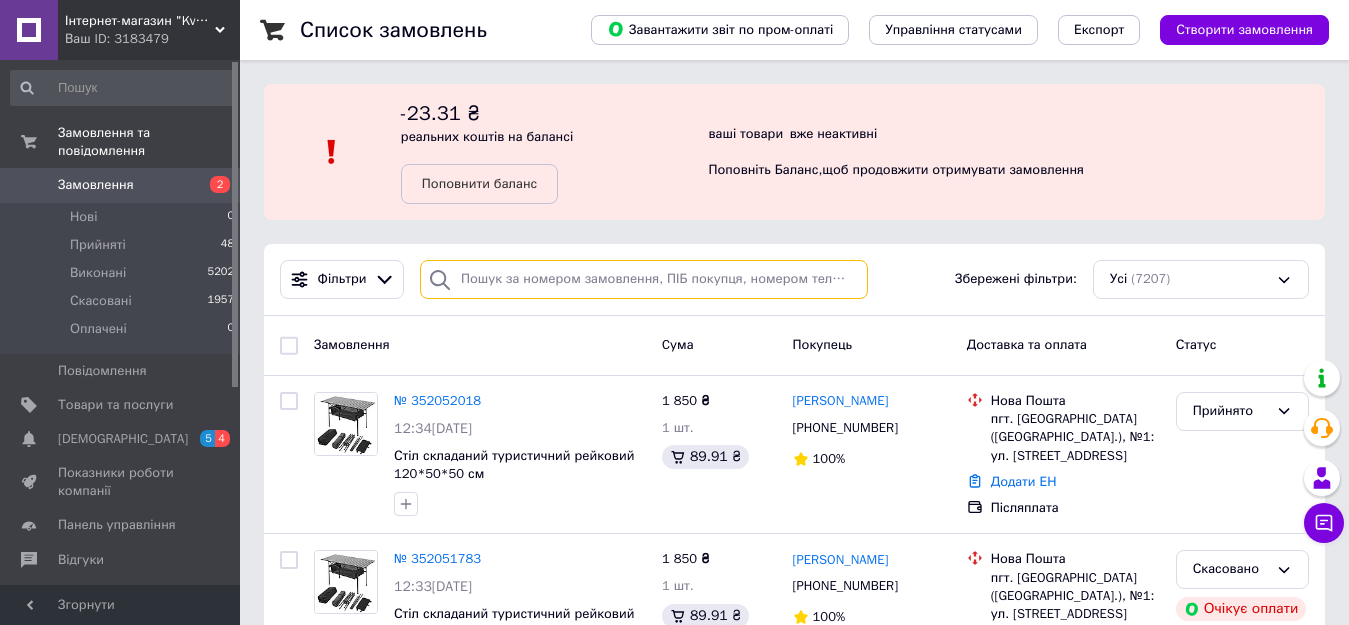 click at bounding box center [644, 279] 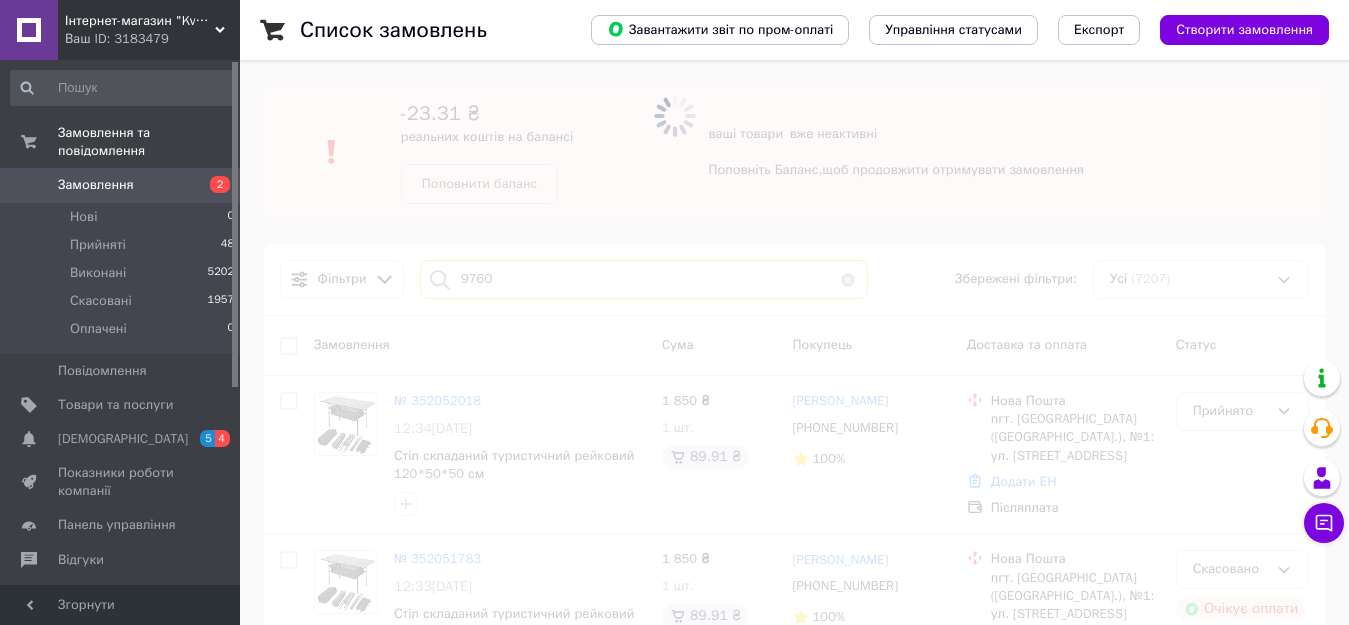 type on "9760" 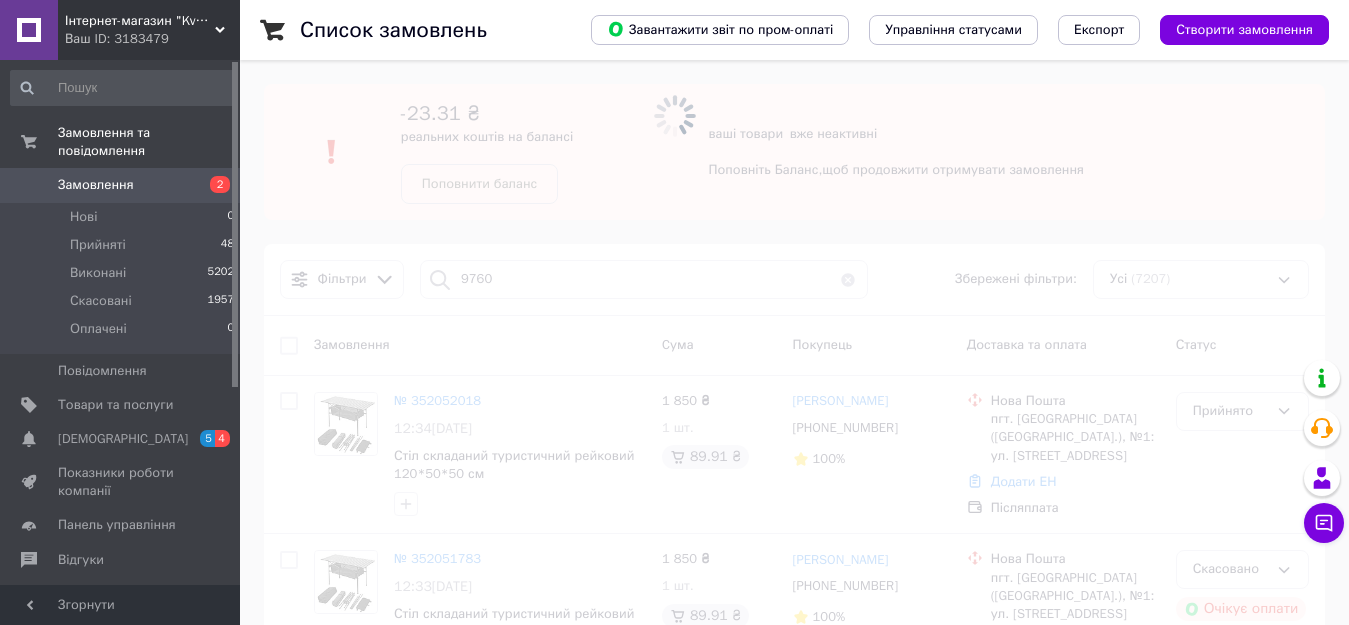 click at bounding box center (674, 312) 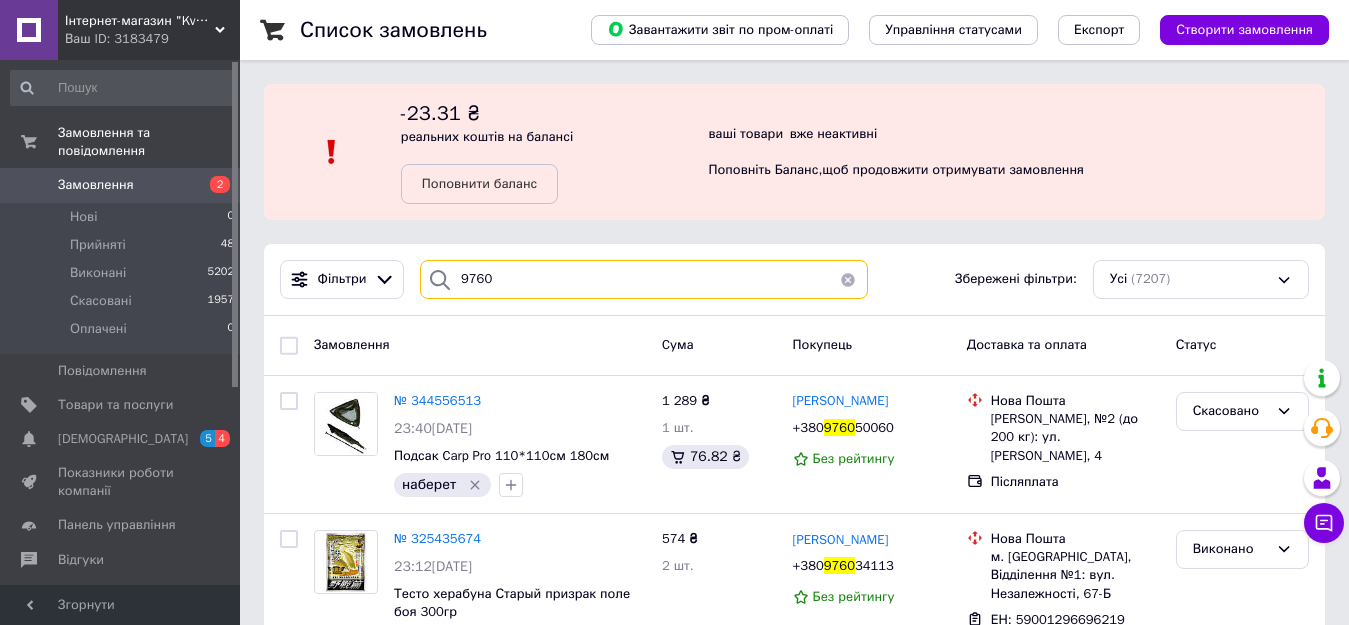 click on "9760" at bounding box center (644, 279) 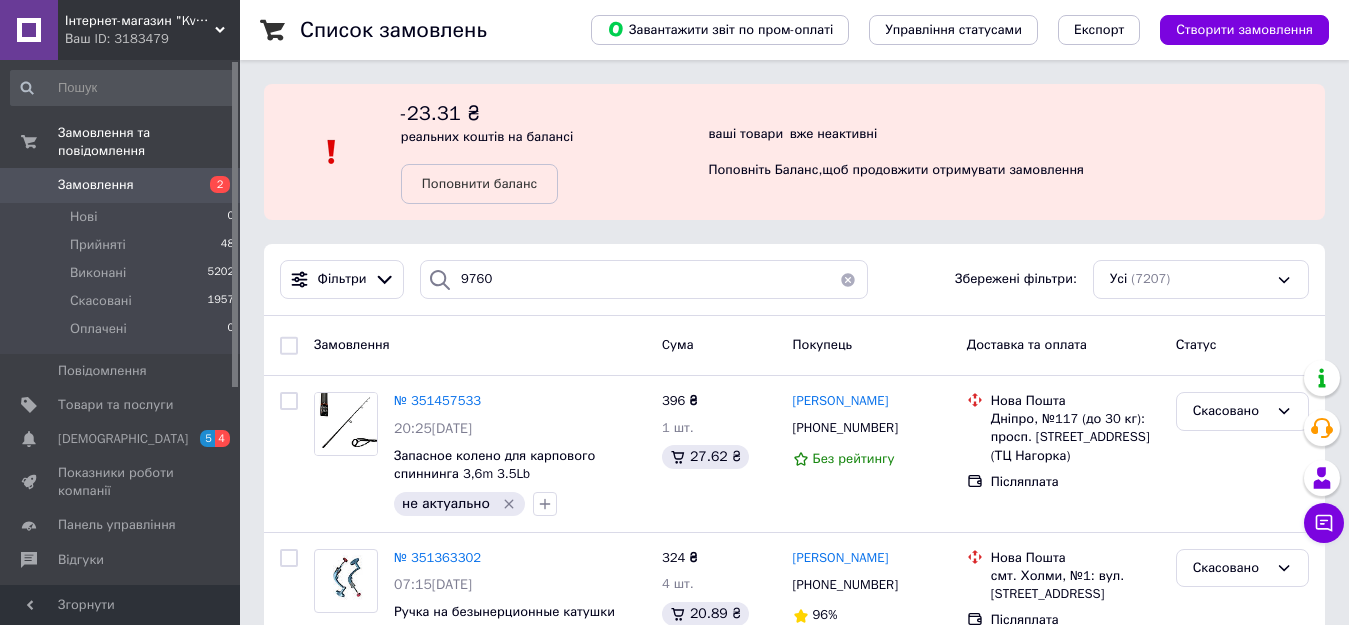 click on "Список замовлень   Завантажити звіт по пром-оплаті Управління статусами Експорт Створити замовлення -23.31 ₴ реальних коштів на балансі Поповнити баланс ваші товари   вже неактивні Поповніть Баланс ,  щоб продовжити отримувати замовлення Фільтри 9760 Збережені фільтри: Усі (7207) Замовлення Cума Покупець Доставка та оплата Статус № 351457533 20:25[DATE] Запасное колено для карпового спиннинга 3,6m 3.5Lb не актуально   396 ₴ 1 шт. 27.62 ₴ [PERSON_NAME] [PHONE_NUMBER] Без рейтингу Нова Пошта Дніпро, №117 (до 30 кг): просп. [STREET_ADDRESS] (ТЦ Нагорка) Післяплата Скасовано № 351363302 07:15[DATE] 324 ₴" at bounding box center (794, 4783) 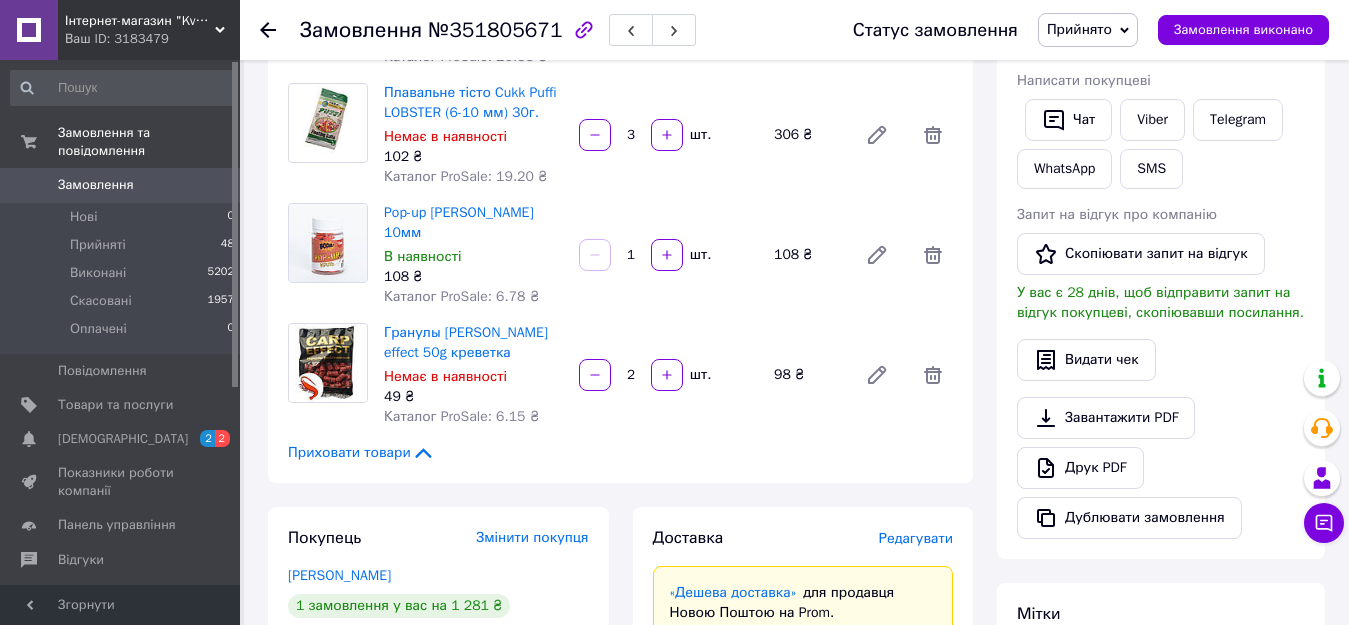 scroll, scrollTop: 400, scrollLeft: 0, axis: vertical 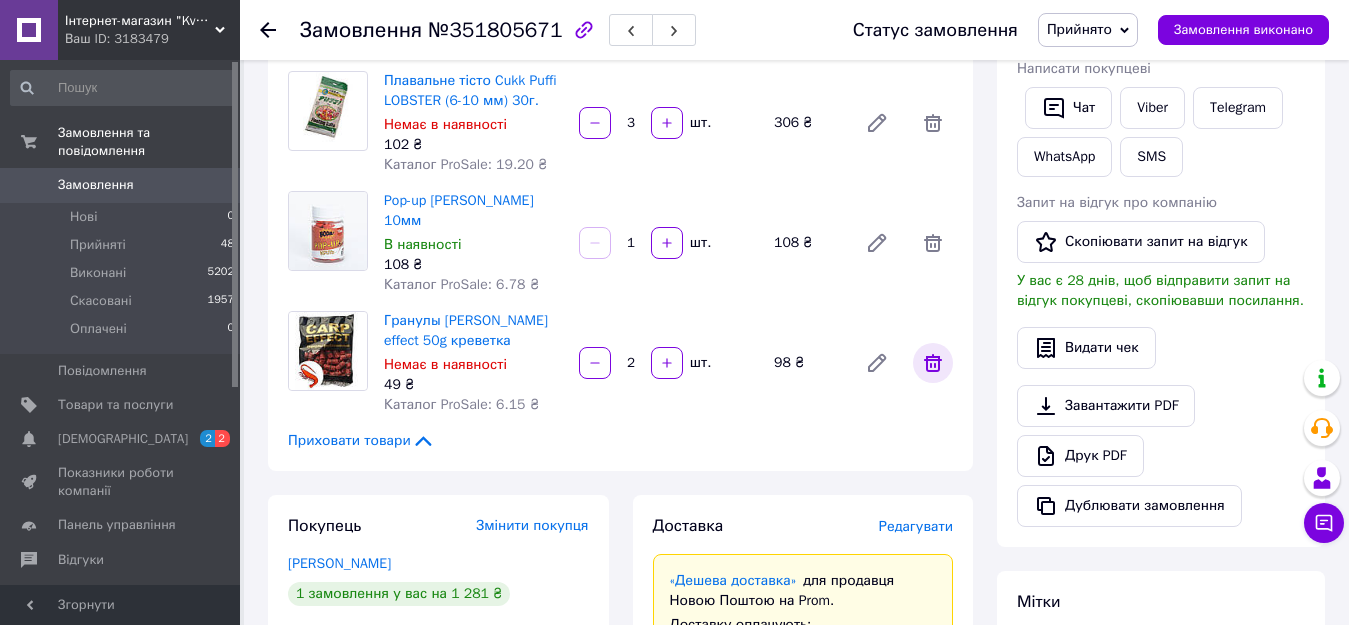 click 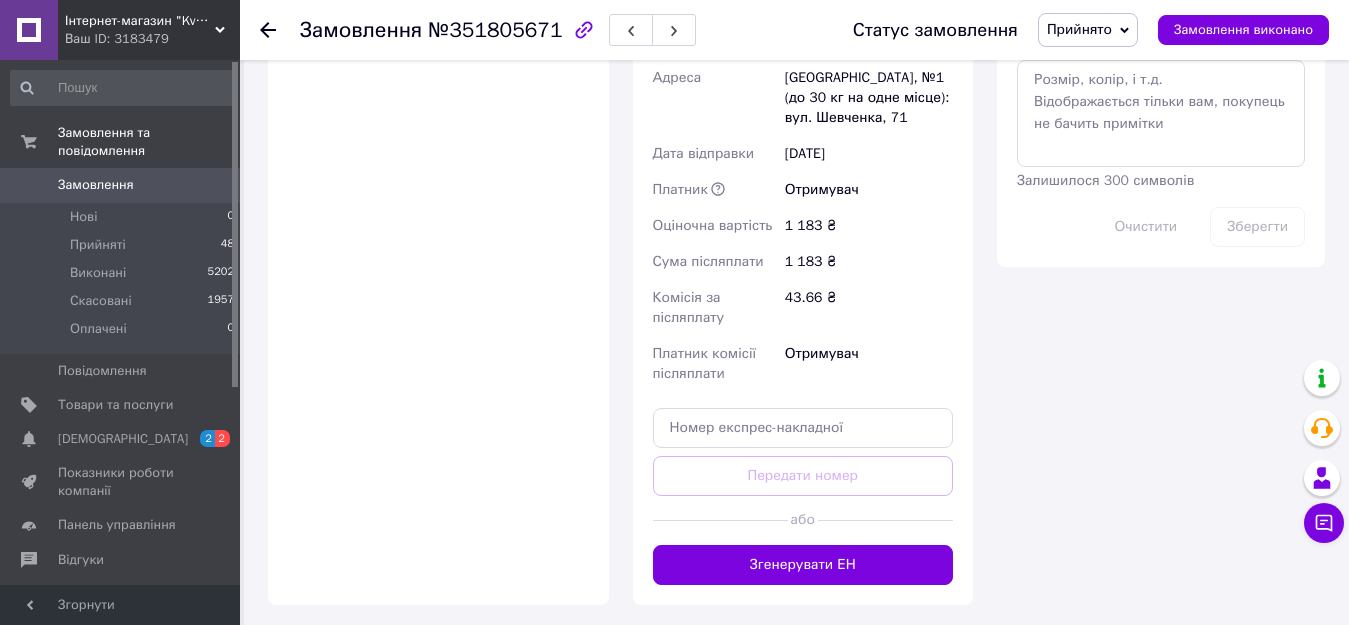 scroll, scrollTop: 1200, scrollLeft: 0, axis: vertical 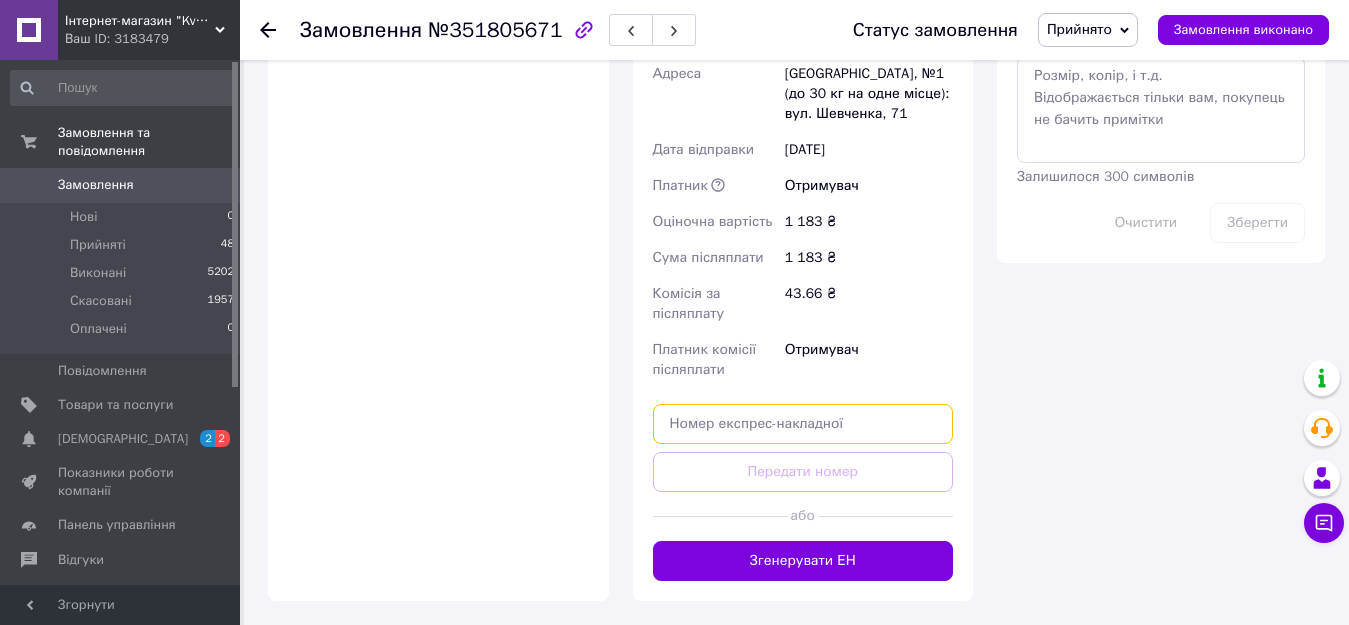 click at bounding box center [803, 424] 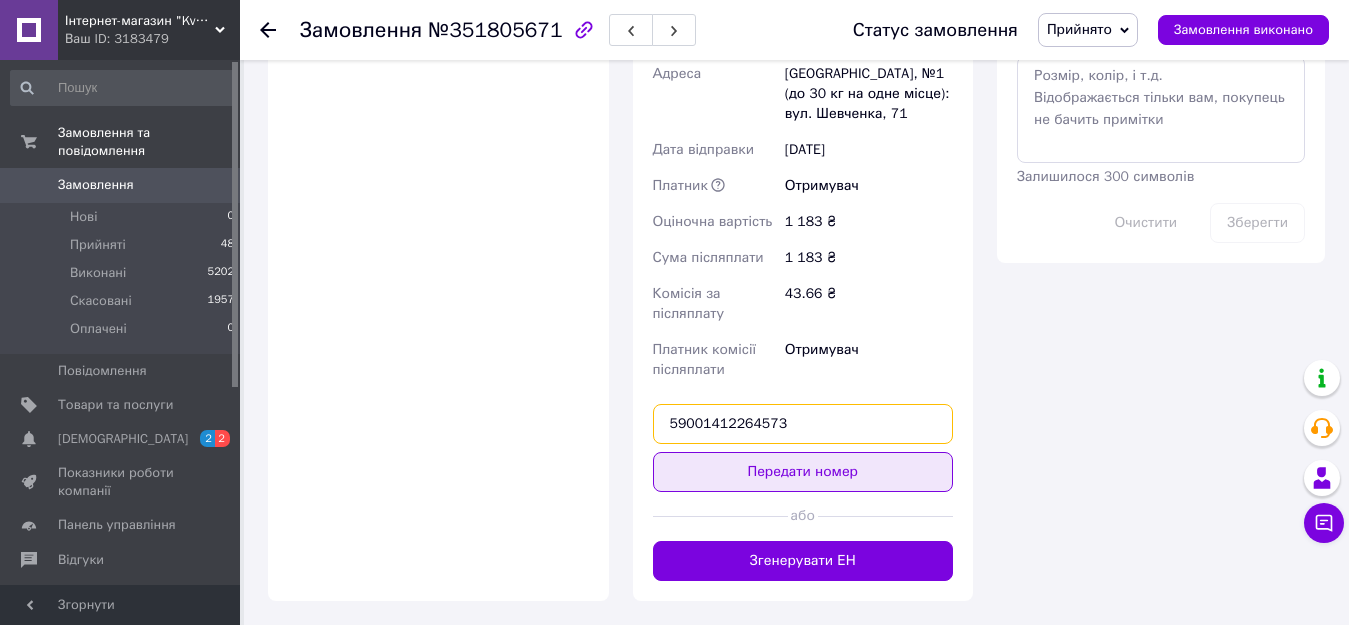 type on "59001412264573" 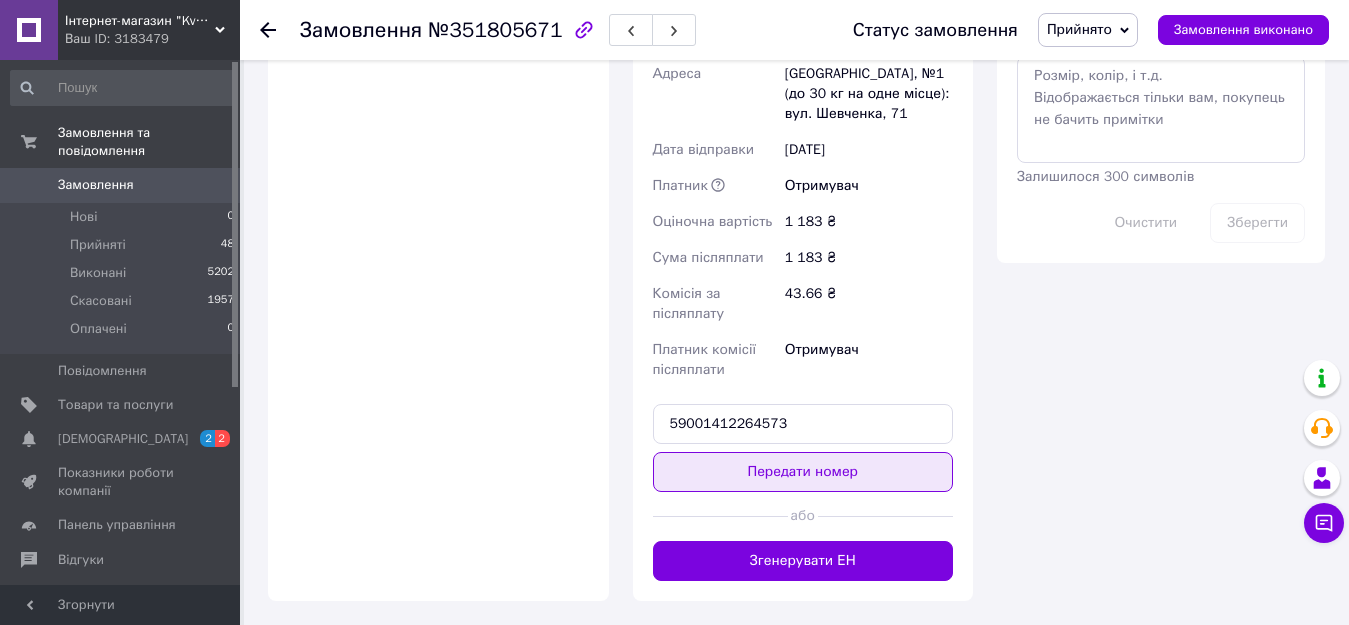 click on "Передати номер" at bounding box center (803, 472) 